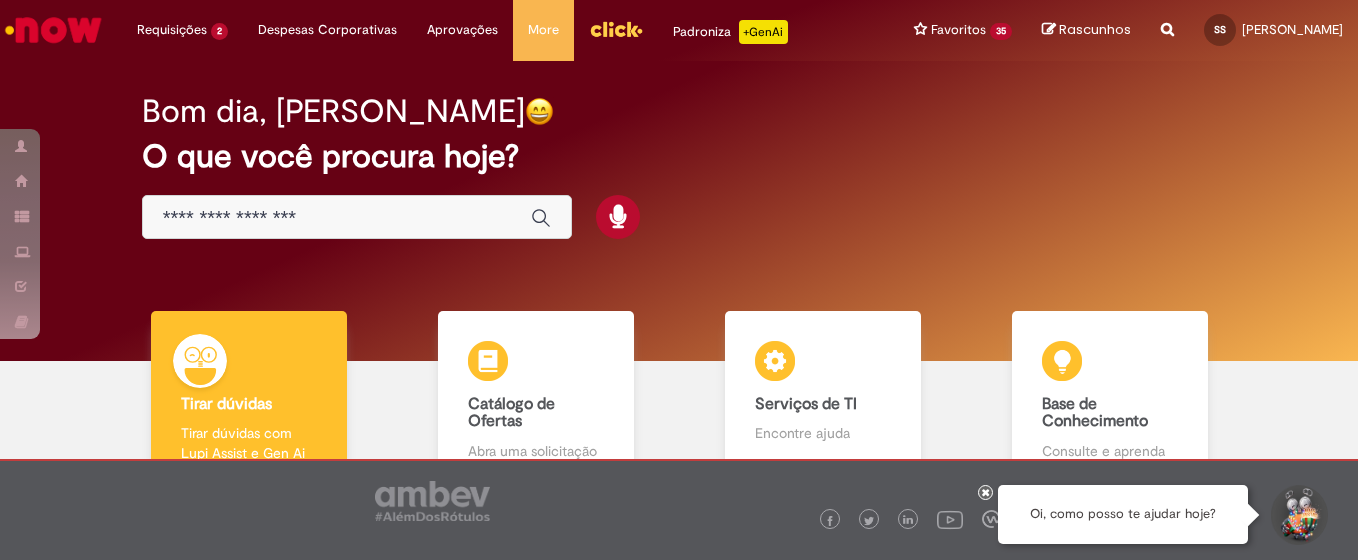 scroll, scrollTop: 0, scrollLeft: 0, axis: both 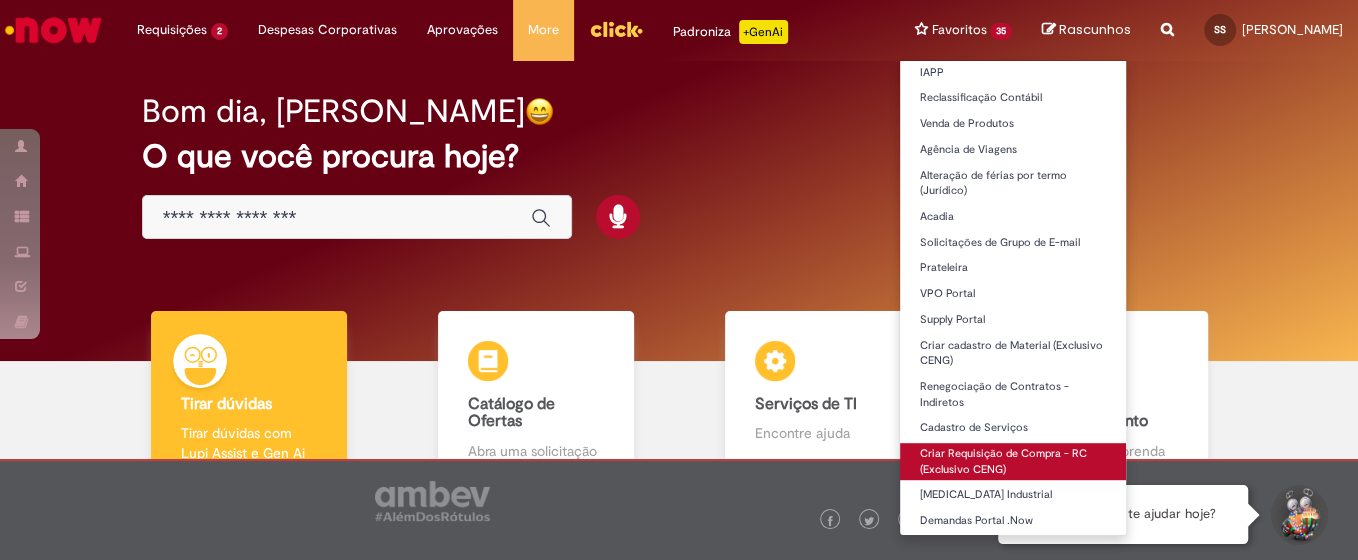 click on "Criar Requisição de Compra - RC (Exclusivo CENG)" at bounding box center [1013, 461] 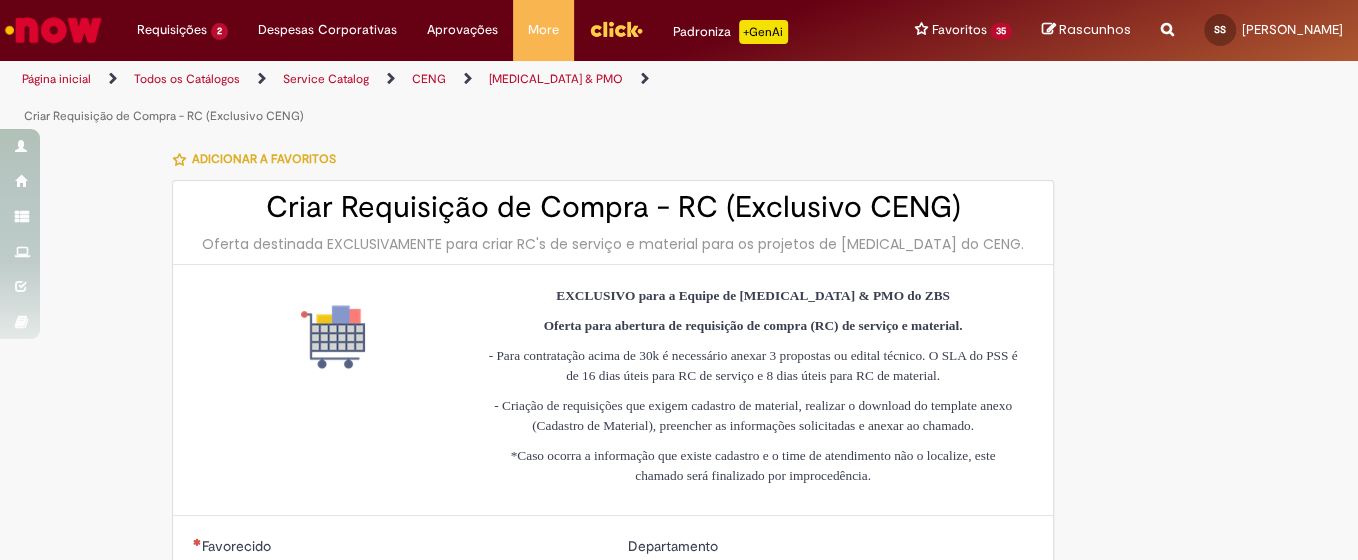 type on "********" 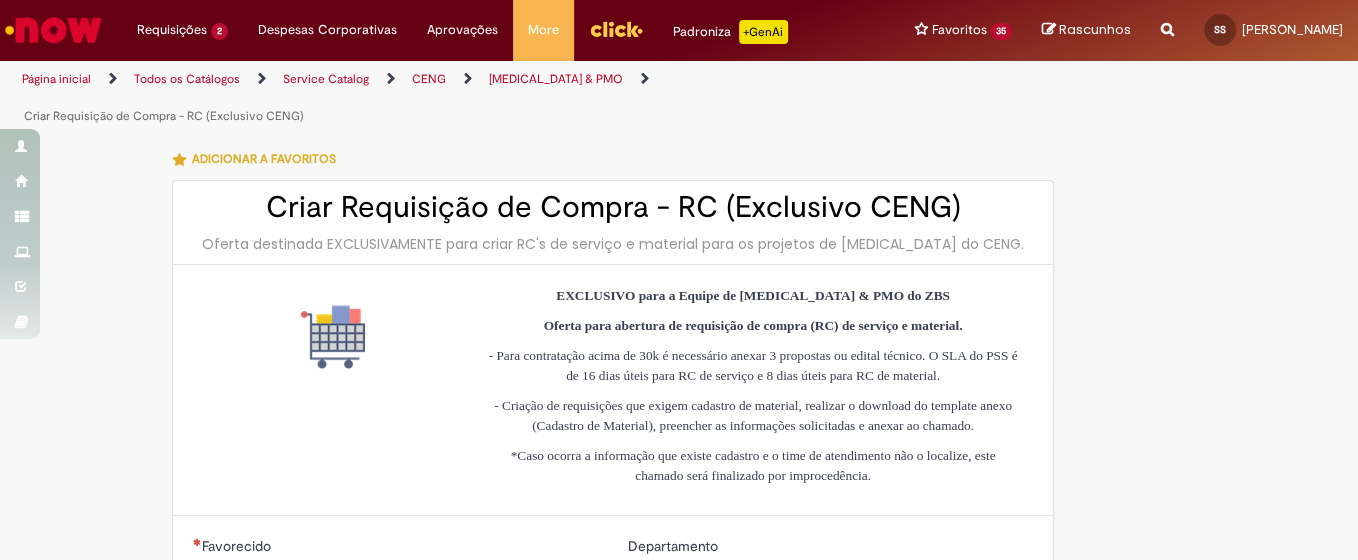type on "**********" 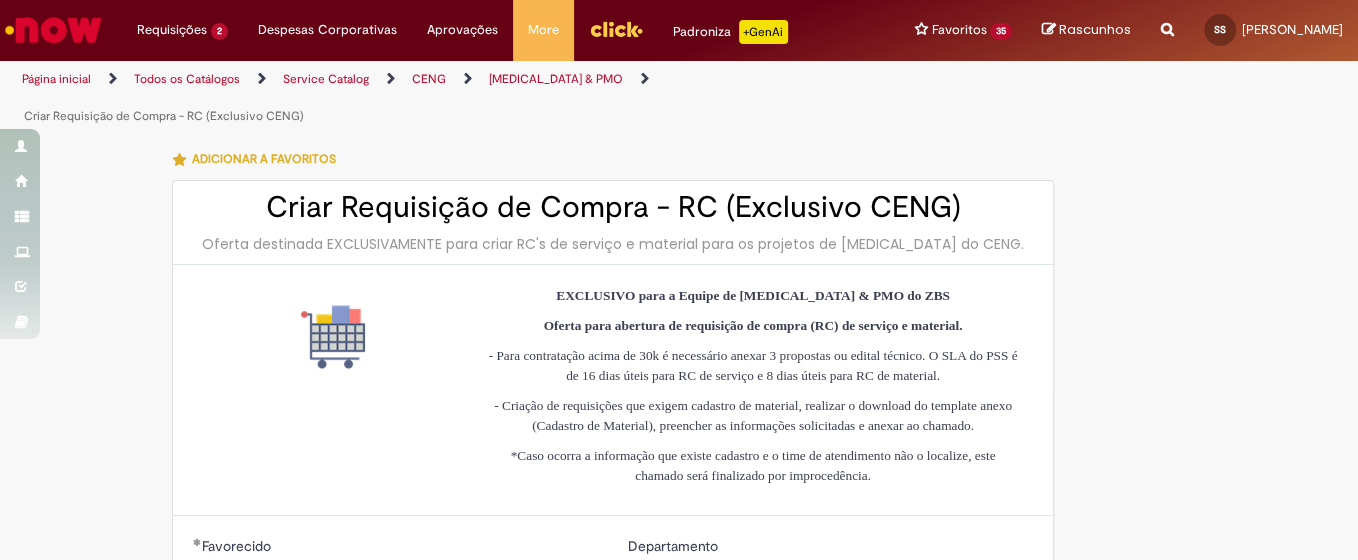 type on "**********" 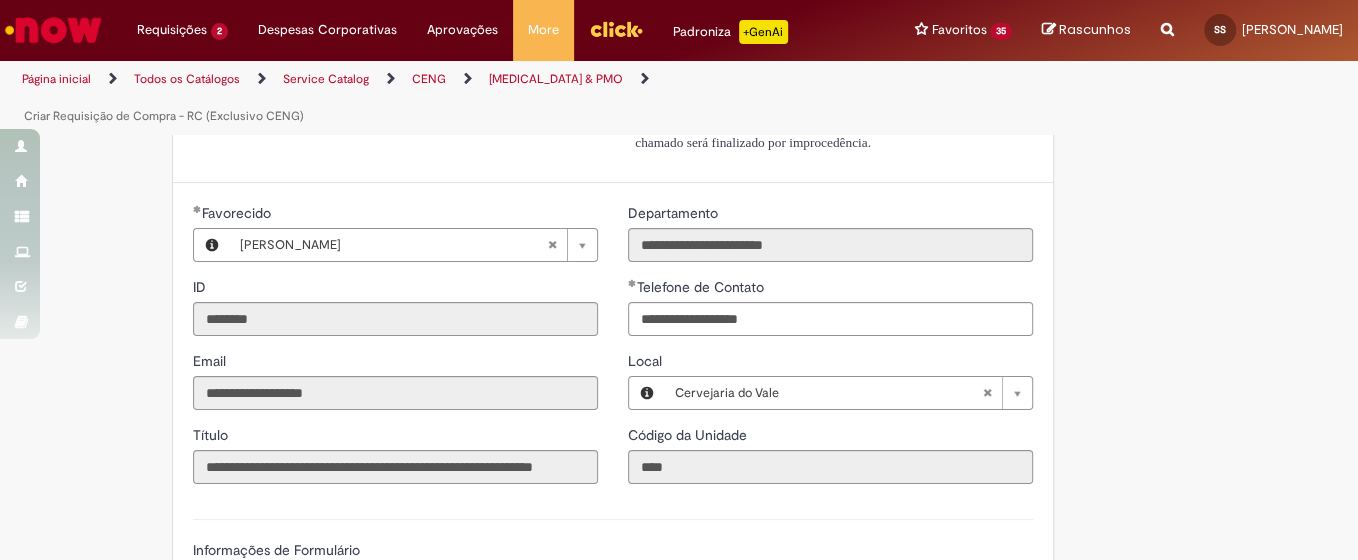 scroll, scrollTop: 533, scrollLeft: 0, axis: vertical 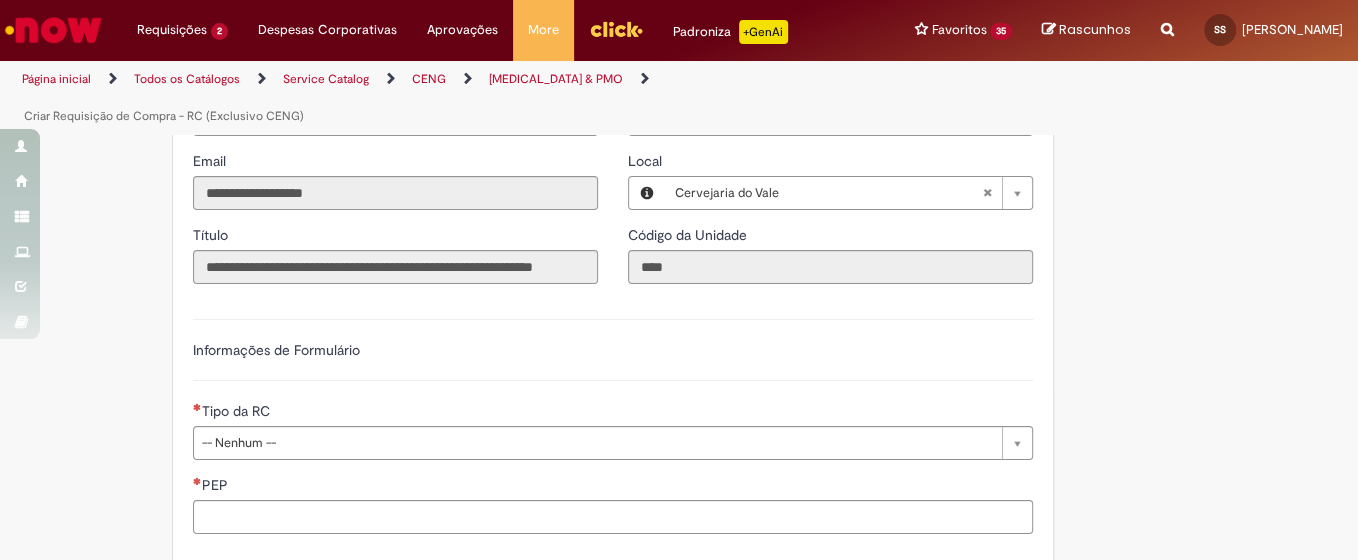 type 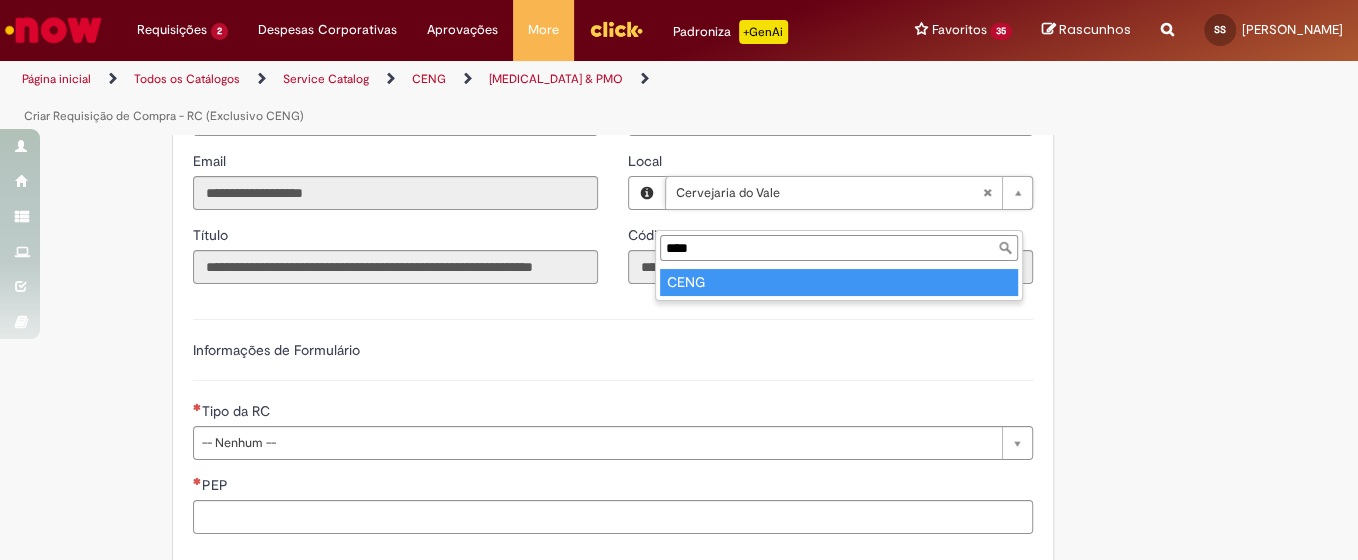 type on "****" 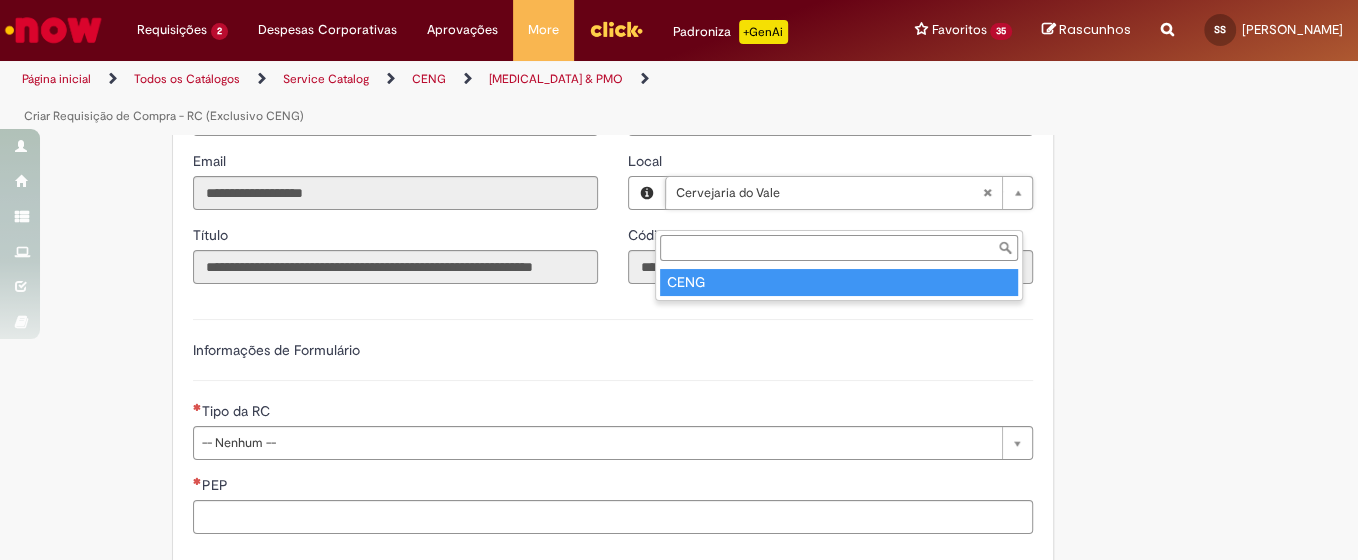 type on "****" 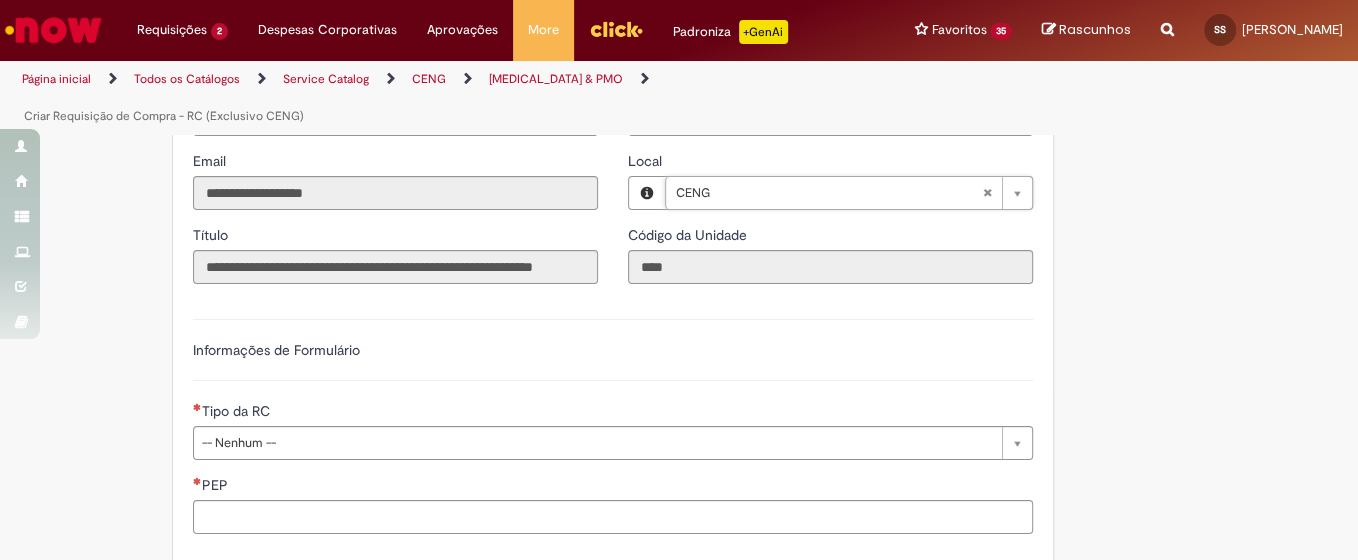scroll, scrollTop: 666, scrollLeft: 0, axis: vertical 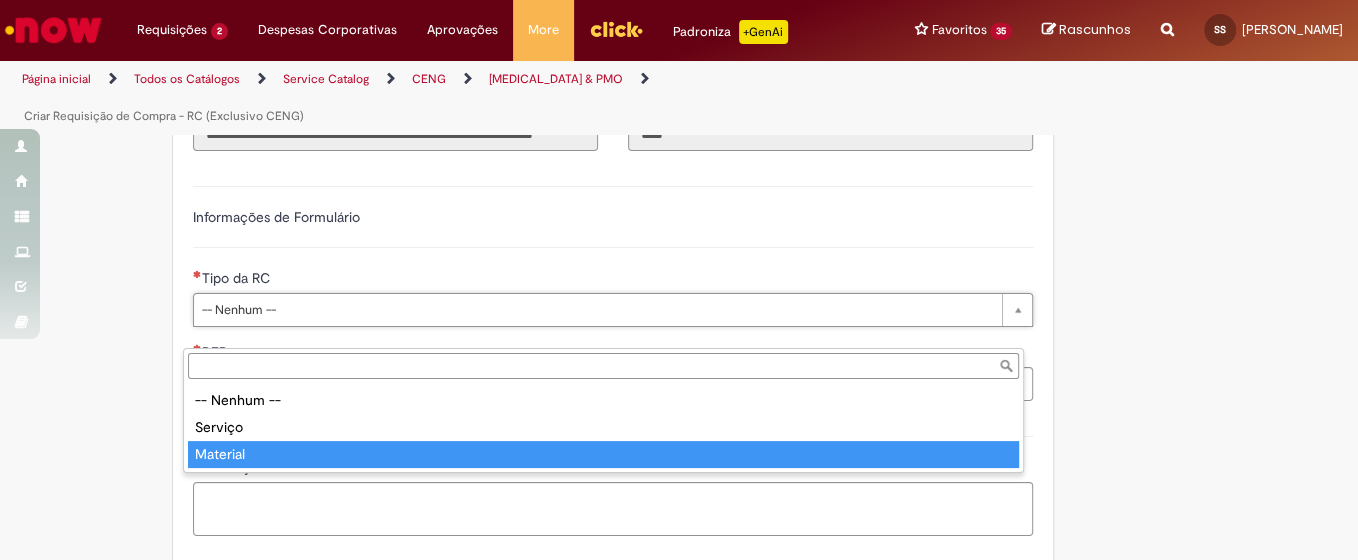 type on "********" 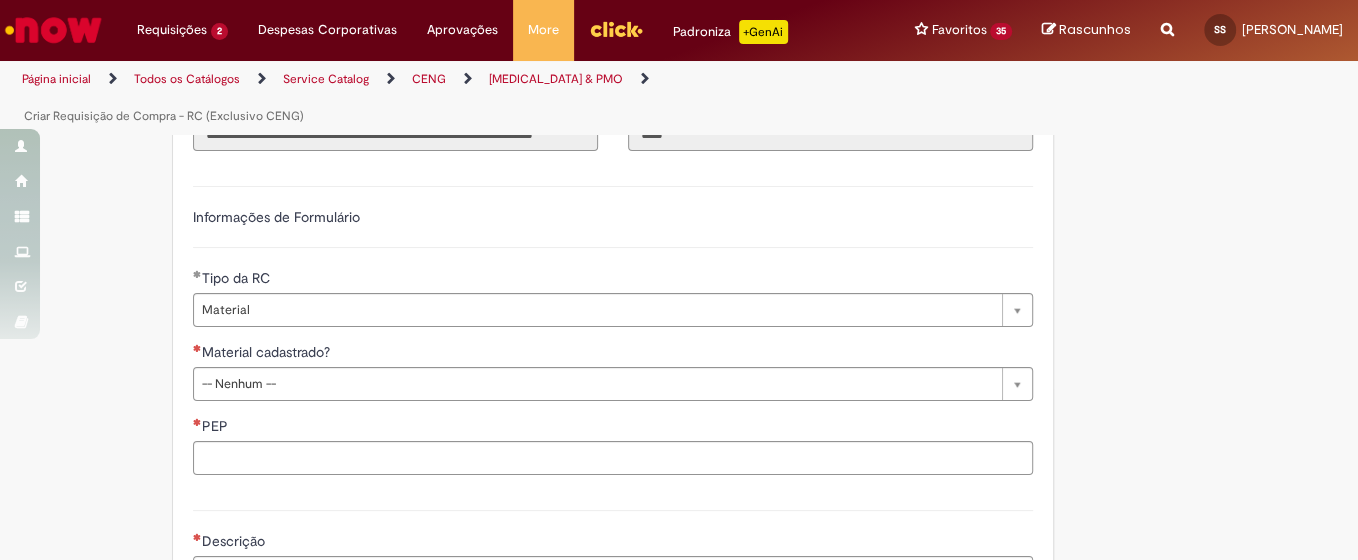 click on "Adicionar a Favoritos
Criar Requisição de Compra - RC (Exclusivo CENG)
Oferta destinada EXCLUSIVAMENTE para criar RC's de serviço e material para os projetos de [MEDICAL_DATA] do CENG.
EXCLUSIVO   para a Equipe de [MEDICAL_DATA] & PMO do ZBS
Oferta para abertura de requisição de compra (RC) de serviço e material.
- Para contratação acima de 30k é necessário anexar 3 propostas ou edital técnico. O SLA do PSS é de 16 dias úteis para RC de serviço e 8 dias úteis para RC de material.
- Criação de requisições que exigem cadastro de material, realizar o download do template anexo (Cadastro de Material), preencher as informações solicitadas e anexar ao chamado.
*Caso ocorra a informação que existe cadastro e o time de atendimento não o localize, este chamado será finalizado por improcedência." at bounding box center (679, 206) 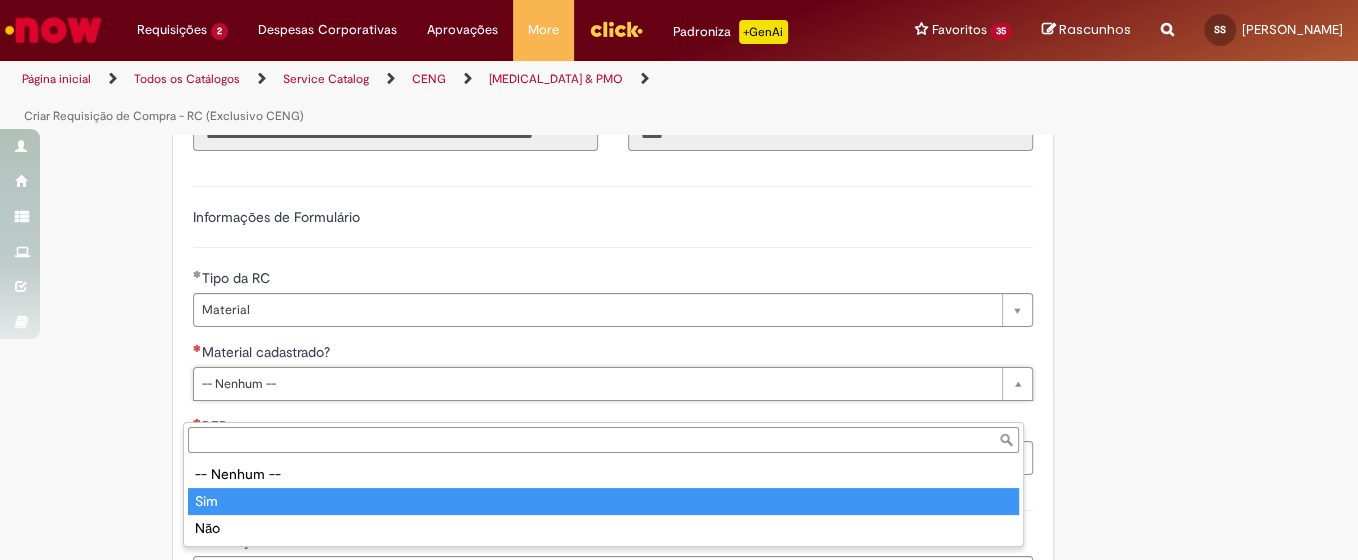 type on "***" 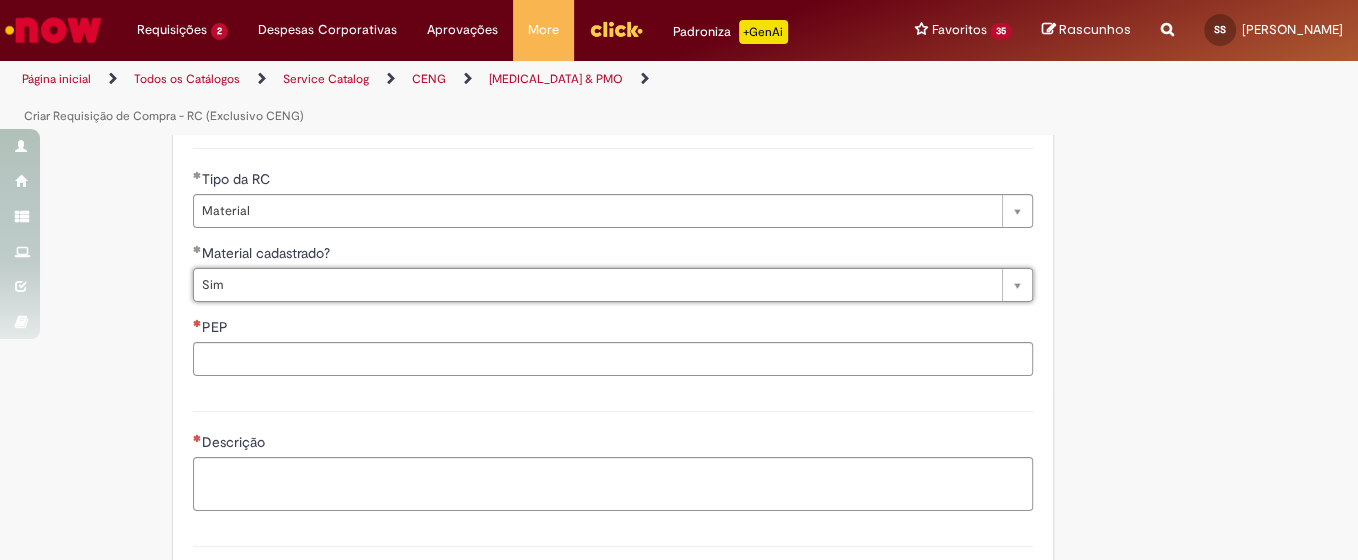 scroll, scrollTop: 800, scrollLeft: 0, axis: vertical 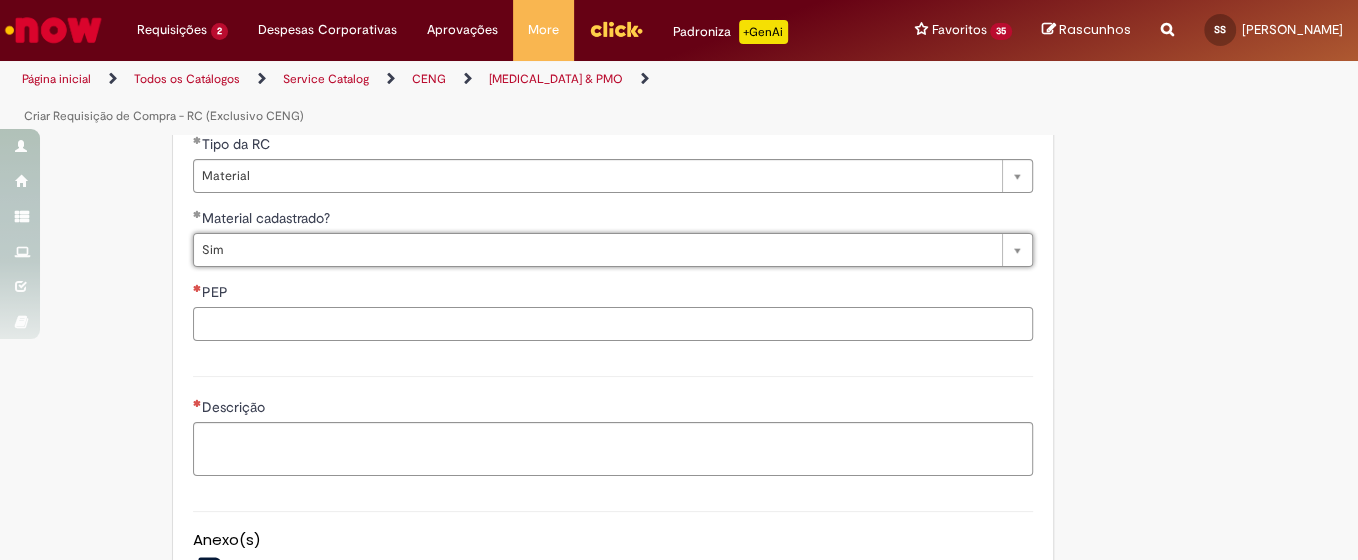 drag, startPoint x: 234, startPoint y: 332, endPoint x: 246, endPoint y: 326, distance: 13.416408 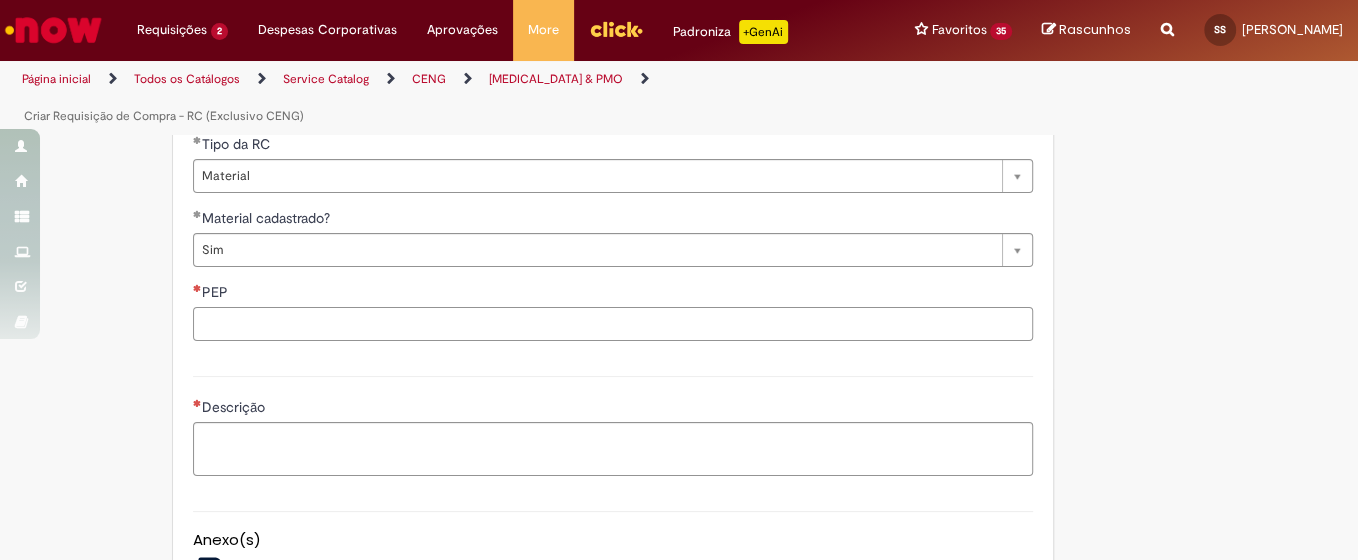 paste on "**********" 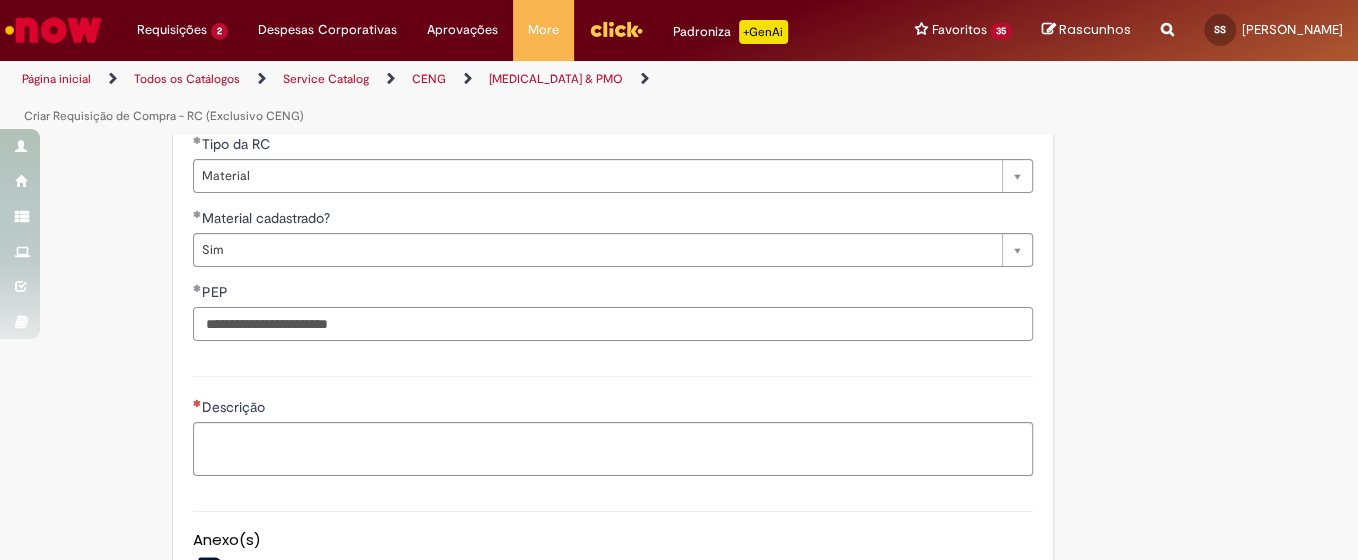 type on "**********" 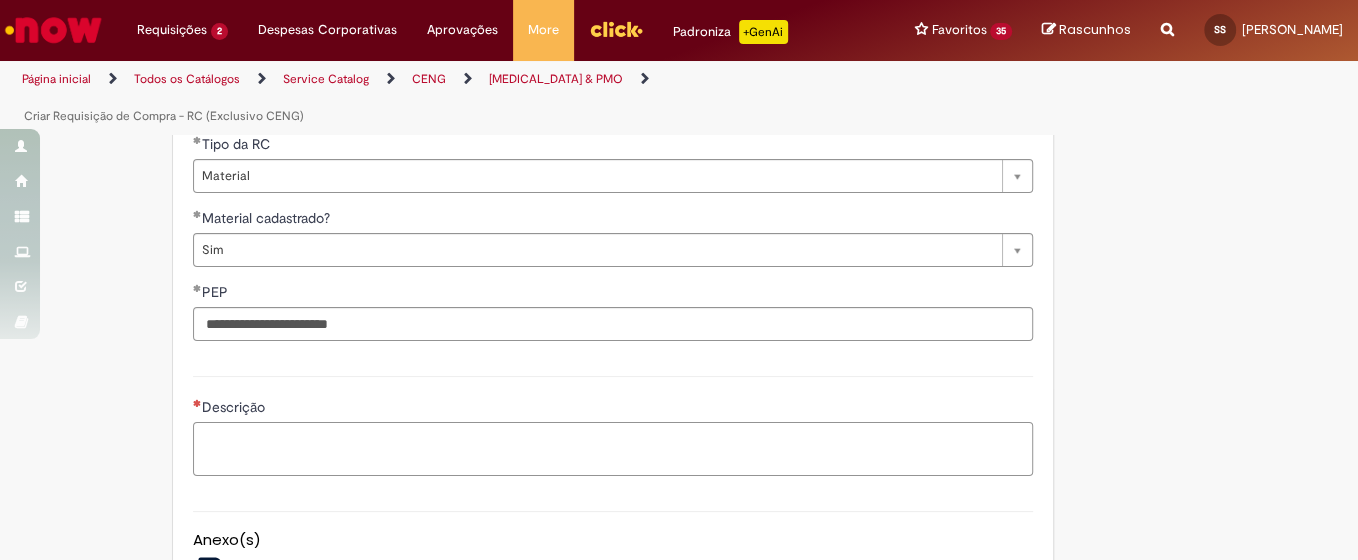 drag, startPoint x: 217, startPoint y: 466, endPoint x: 244, endPoint y: 452, distance: 30.413813 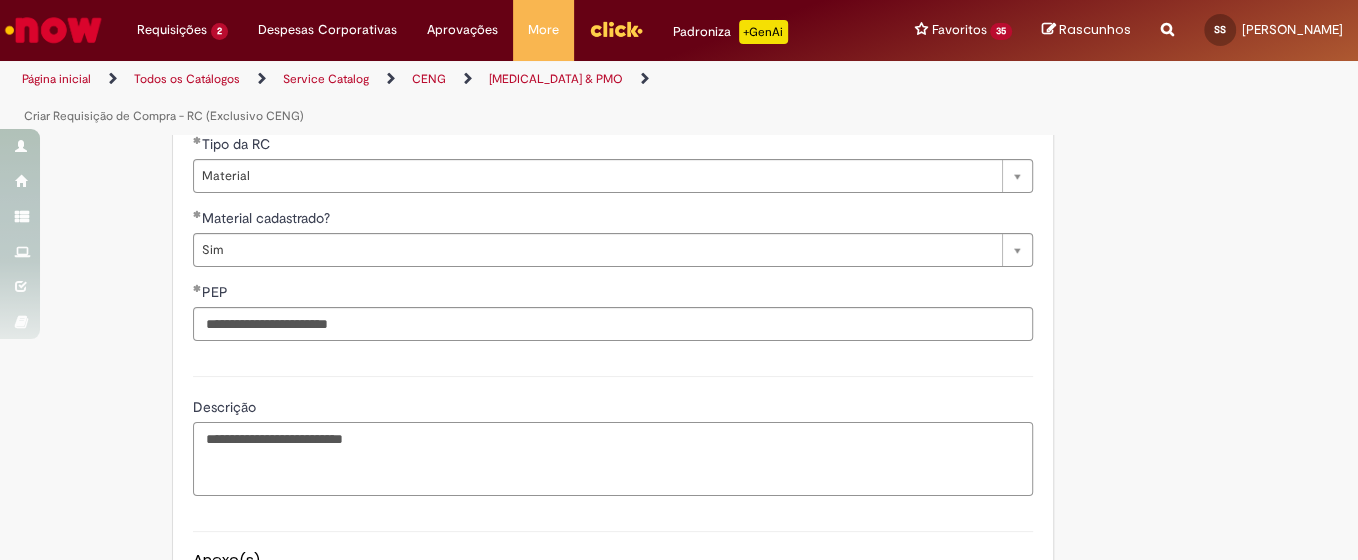 drag, startPoint x: 267, startPoint y: 498, endPoint x: 344, endPoint y: 475, distance: 80.36168 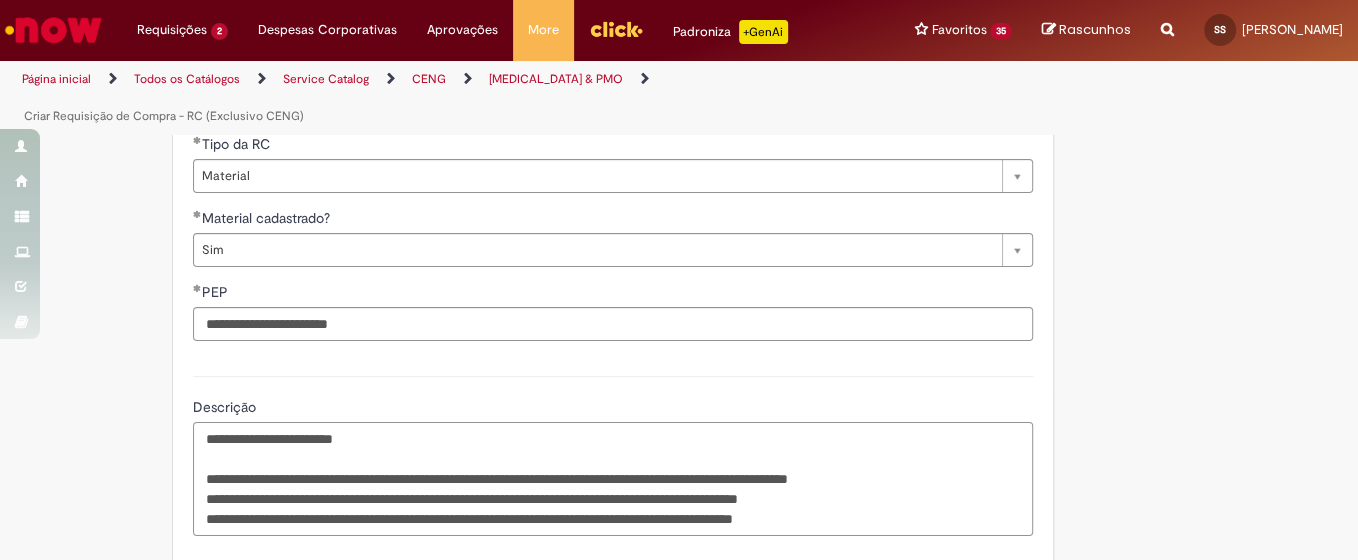 scroll, scrollTop: 1066, scrollLeft: 0, axis: vertical 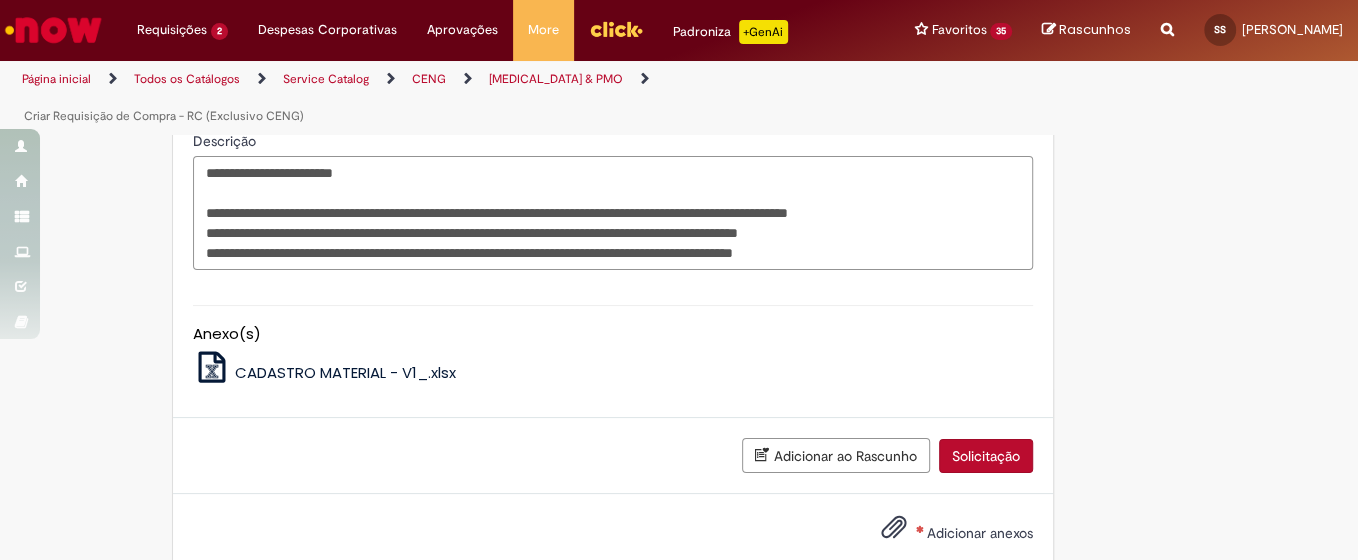 type on "**********" 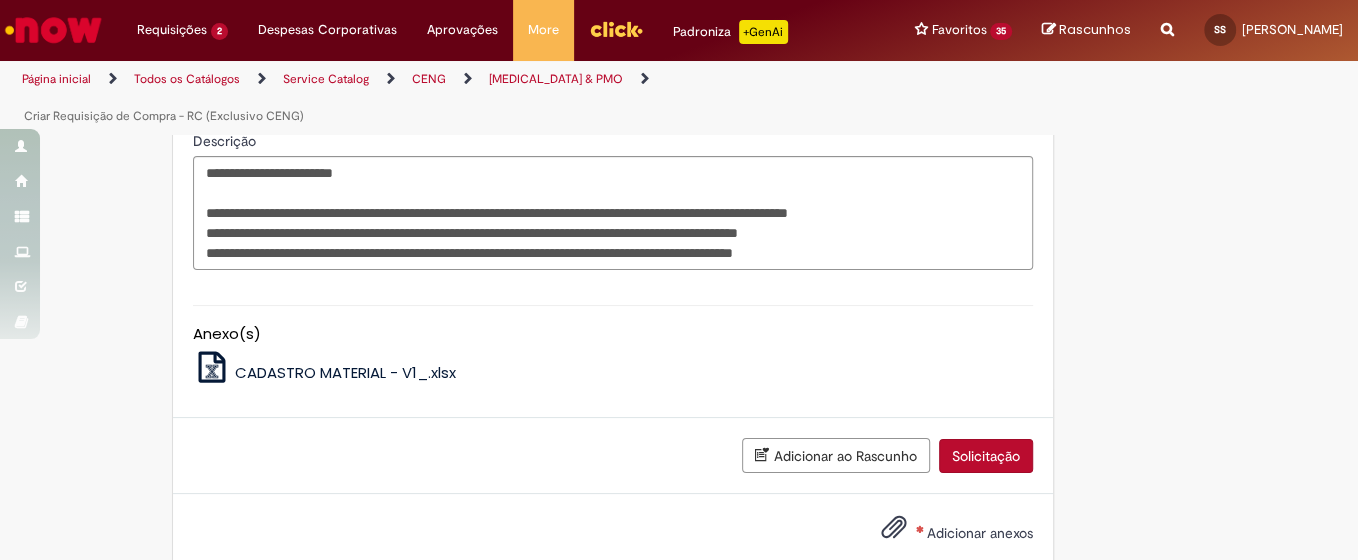 click at bounding box center (894, 528) 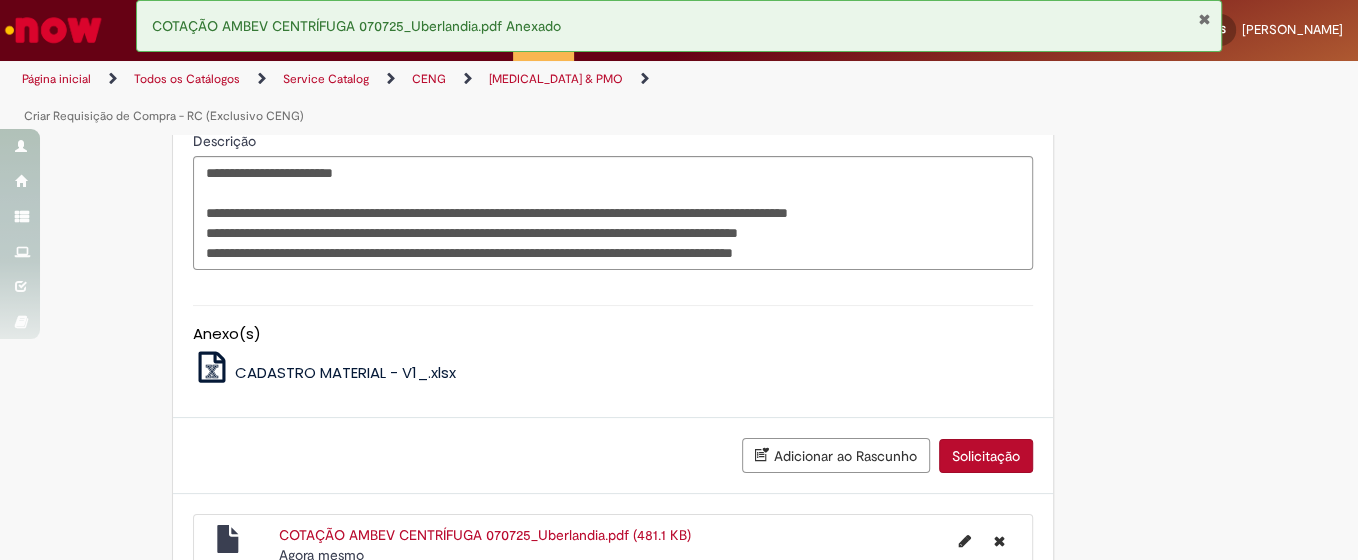 scroll, scrollTop: 933, scrollLeft: 0, axis: vertical 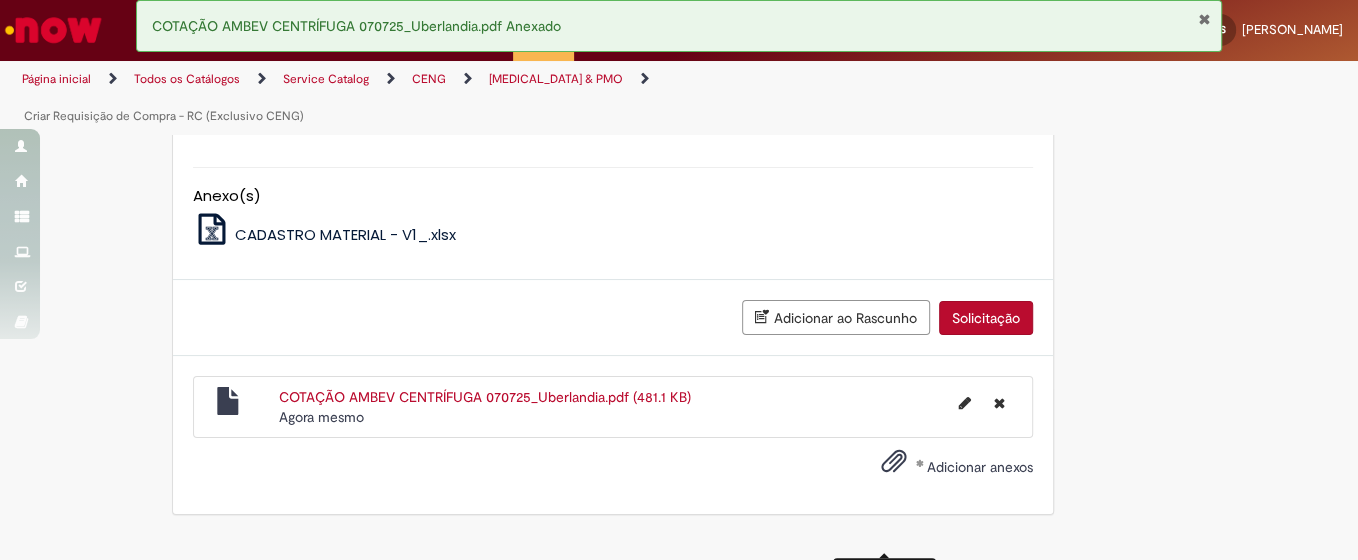 drag, startPoint x: 949, startPoint y: 336, endPoint x: 976, endPoint y: 337, distance: 27.018513 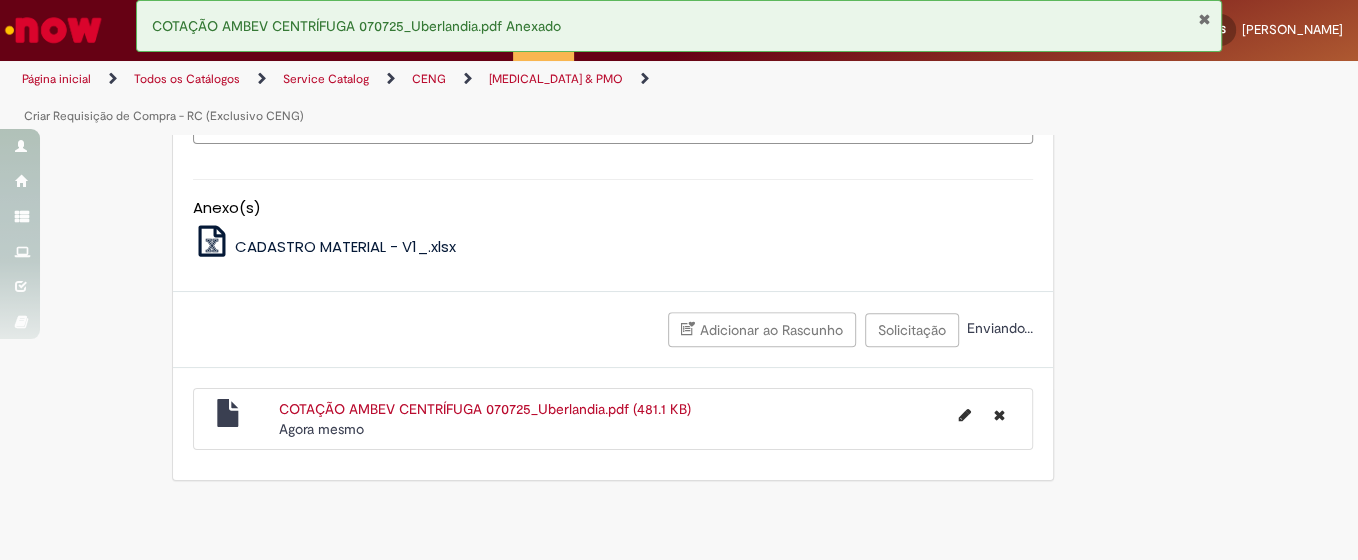 scroll, scrollTop: 1158, scrollLeft: 0, axis: vertical 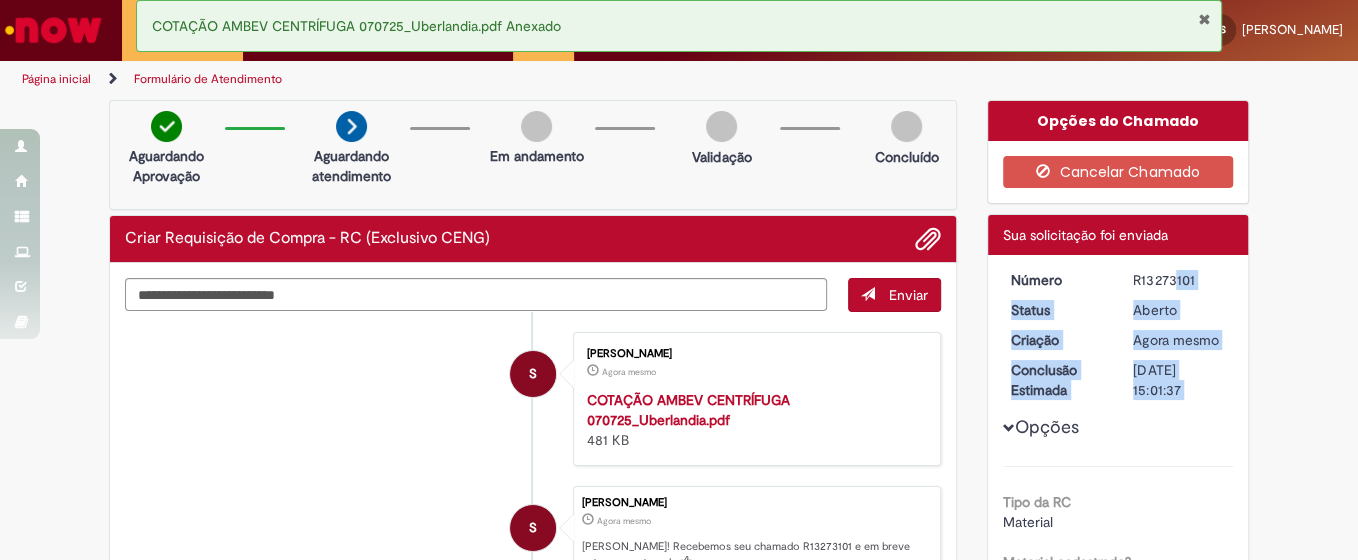 drag, startPoint x: 1122, startPoint y: 279, endPoint x: 1203, endPoint y: 290, distance: 81.7435 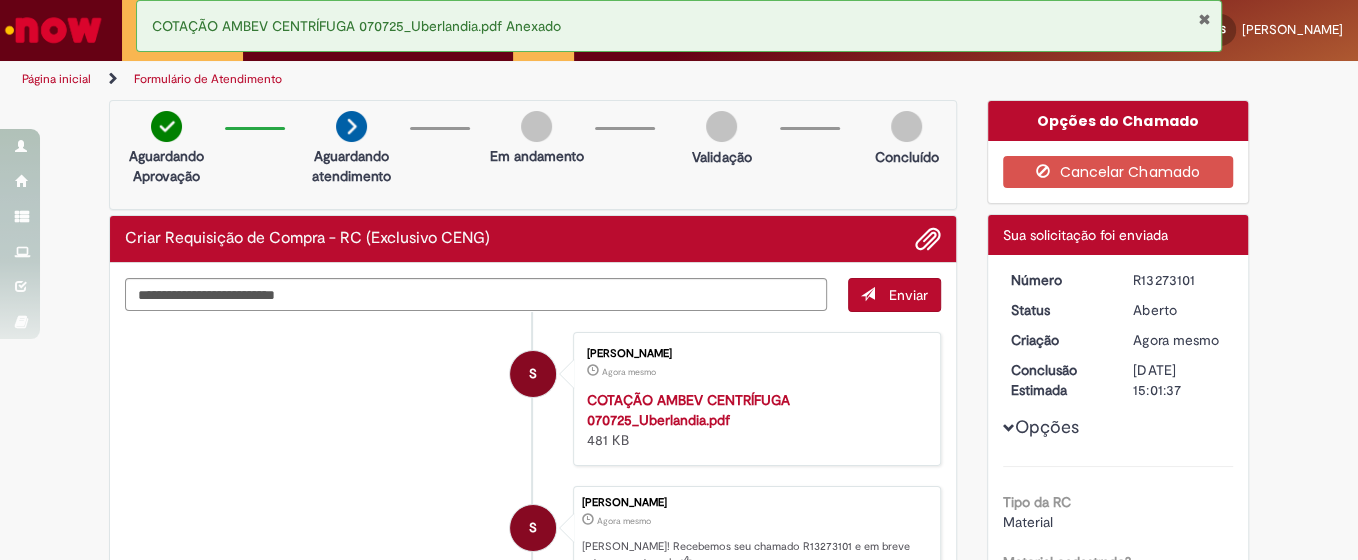 click on "Detalhes do tíquete       Sua solicitação foi enviada" at bounding box center [1118, 235] 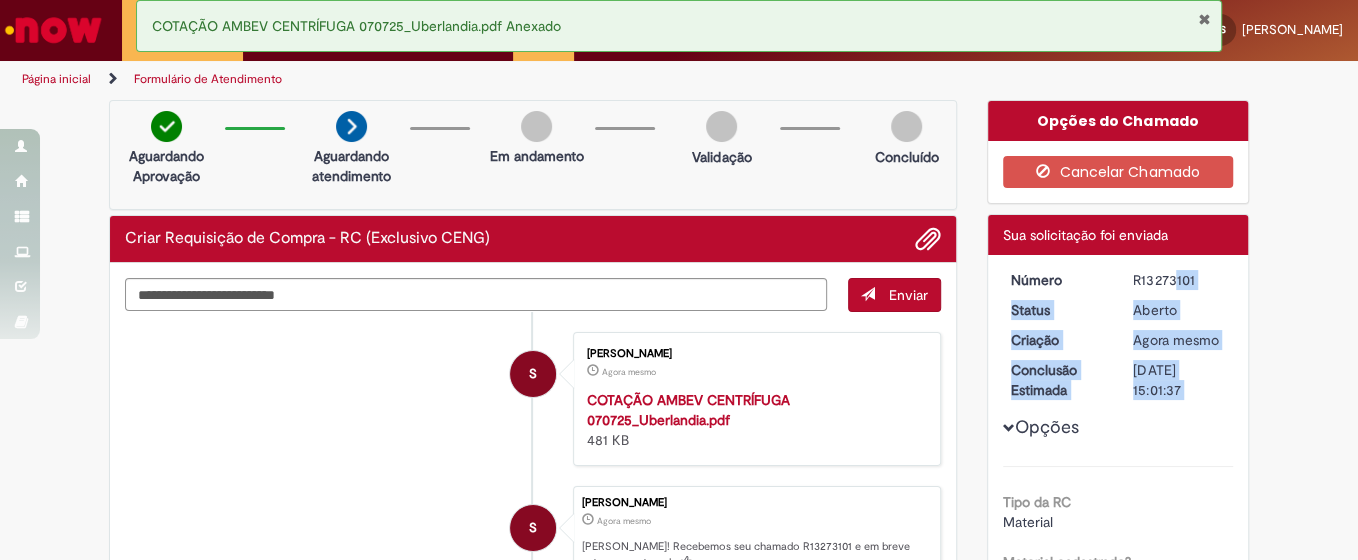 drag, startPoint x: 1123, startPoint y: 279, endPoint x: 1251, endPoint y: 279, distance: 128 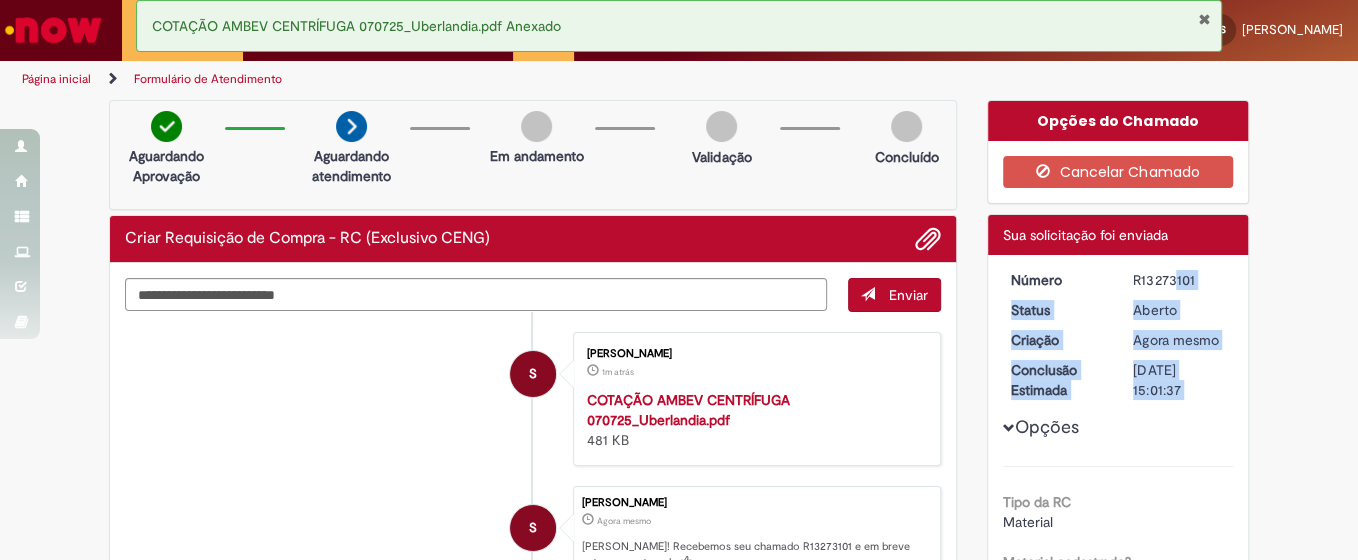 drag, startPoint x: 1236, startPoint y: 289, endPoint x: 1157, endPoint y: 285, distance: 79.101204 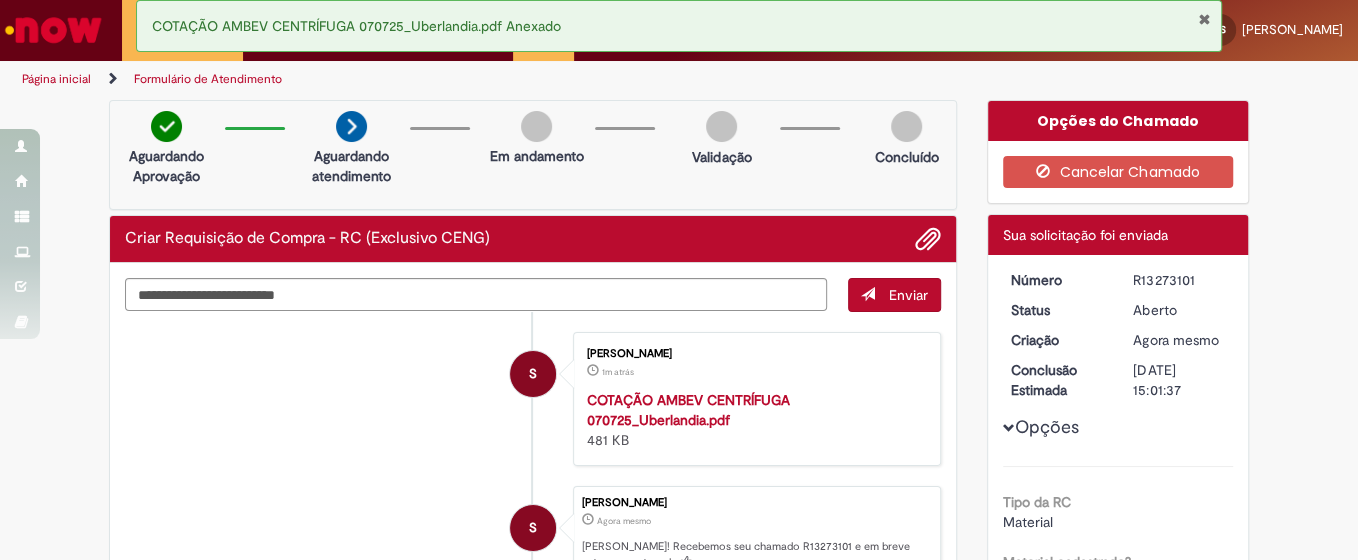 drag, startPoint x: 1125, startPoint y: 278, endPoint x: 1212, endPoint y: 279, distance: 87.005745 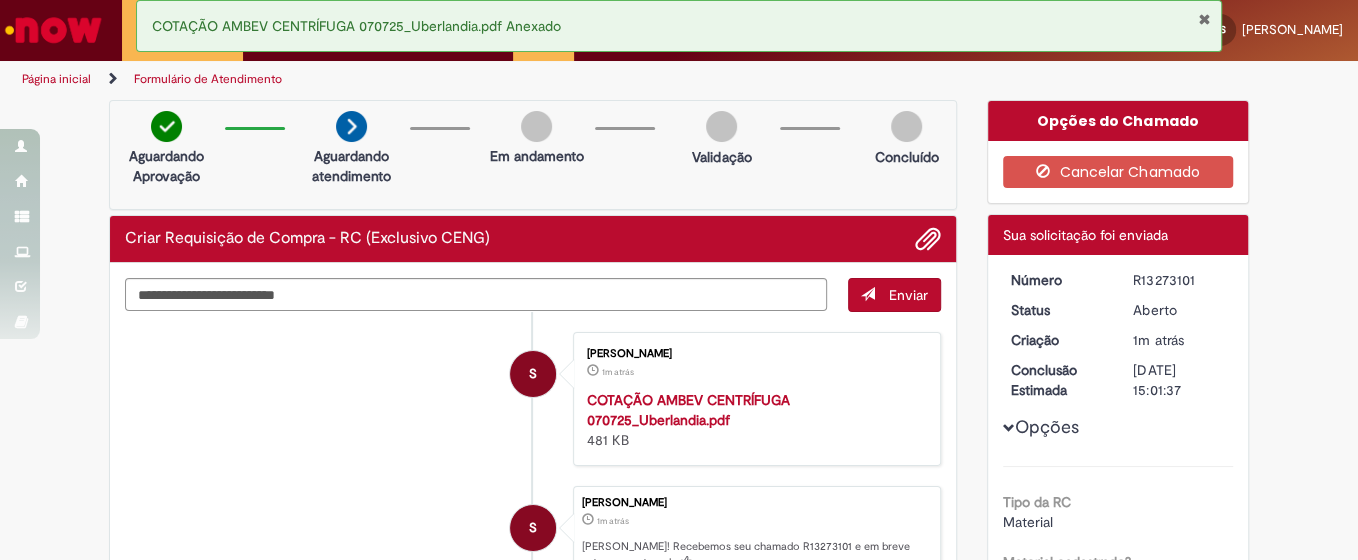 click at bounding box center (1204, 19) 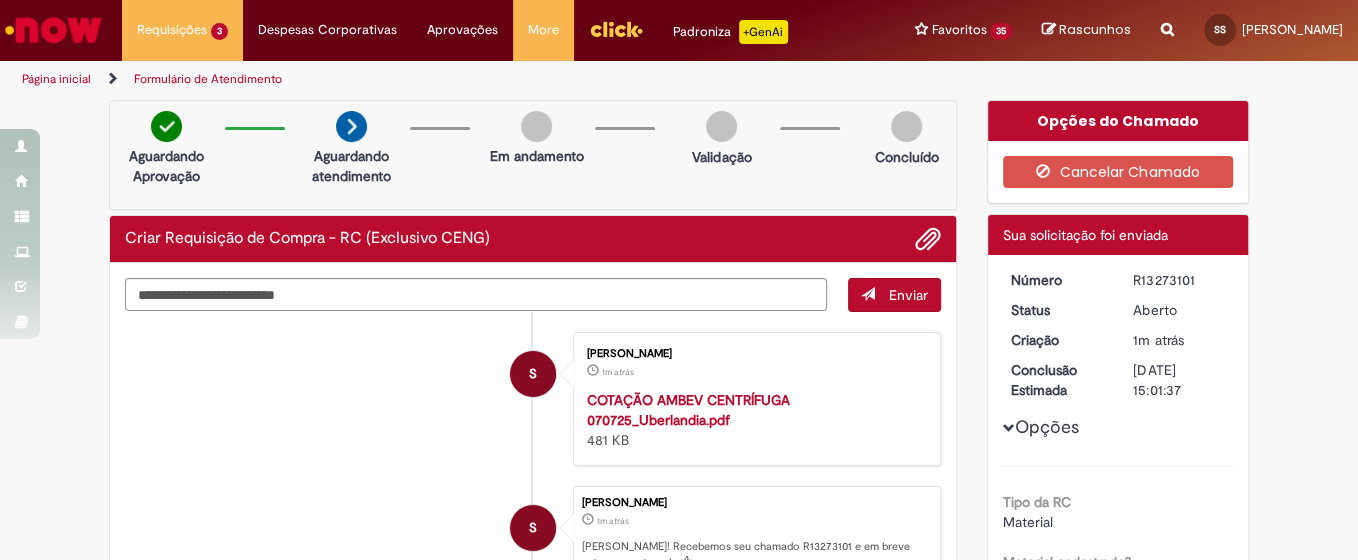 click on "S
[PERSON_NAME]
1m atrás 1m atrás
COTAÇÃO AMBEV CENTRÍFUGA 070725_Uberlandia.pdf  481 KB" at bounding box center (533, 399) 